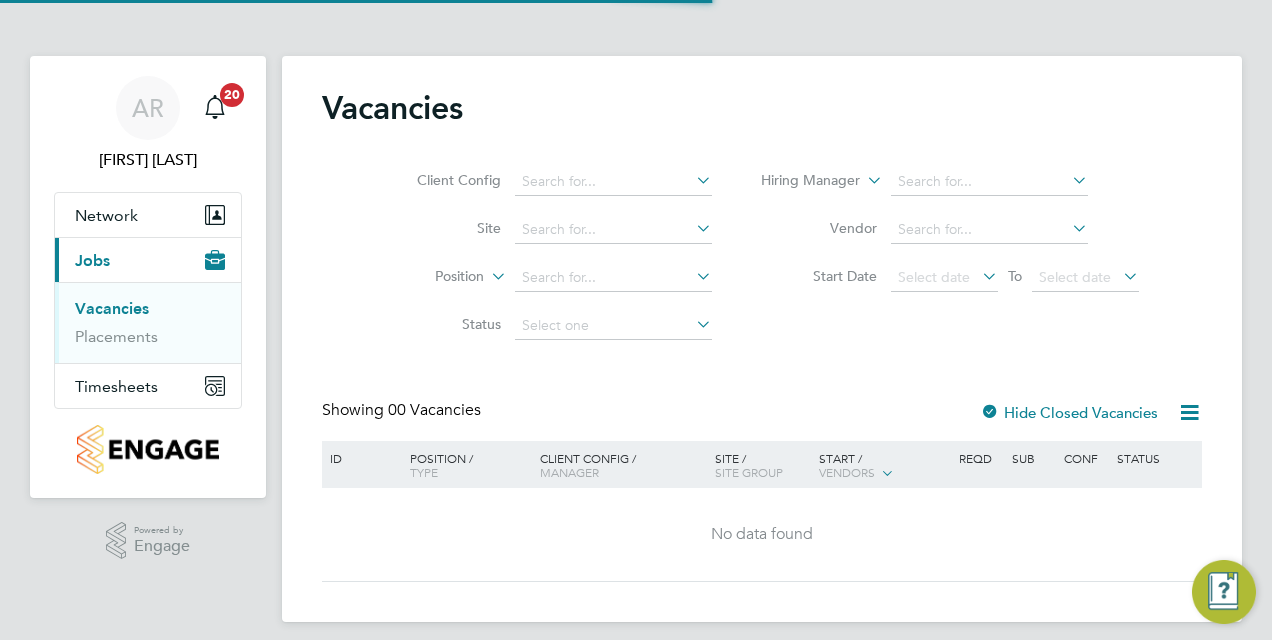 scroll, scrollTop: 0, scrollLeft: 0, axis: both 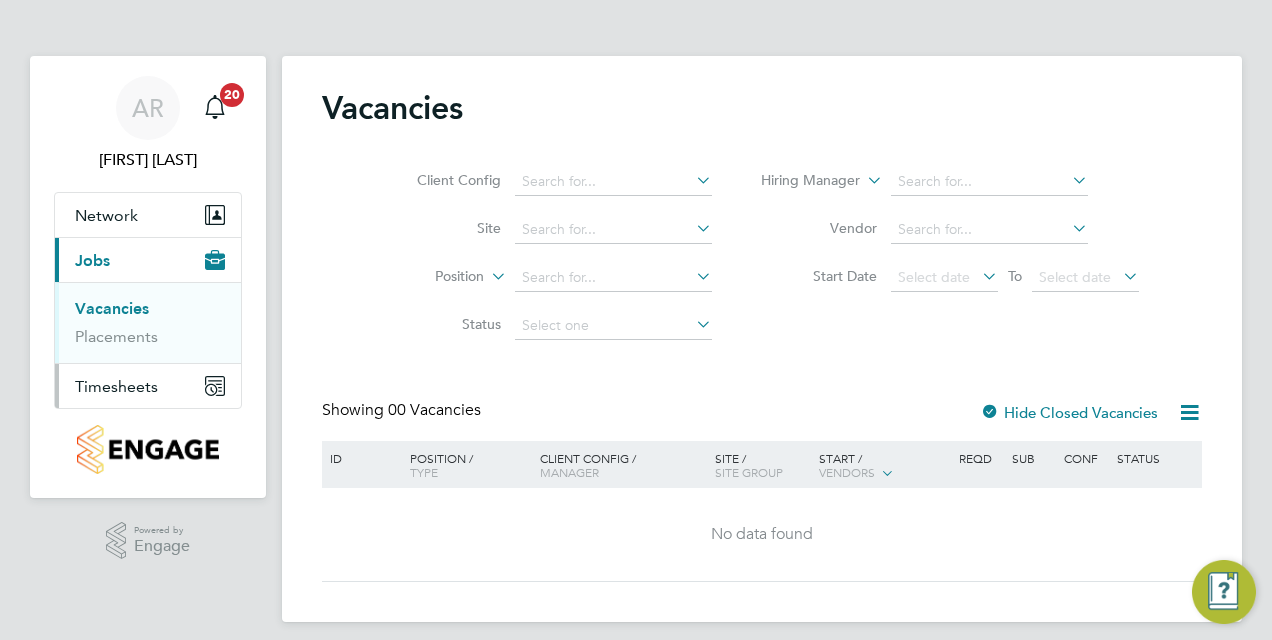 click on "Timesheets" at bounding box center [116, 386] 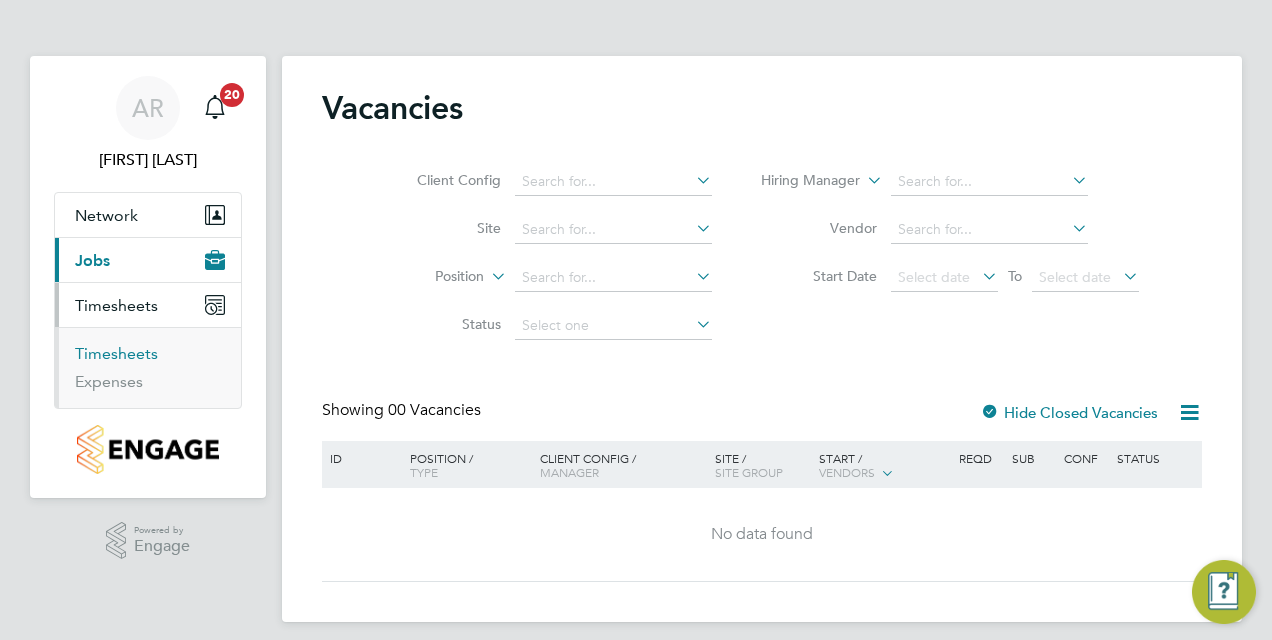 click on "Timesheets" at bounding box center [116, 353] 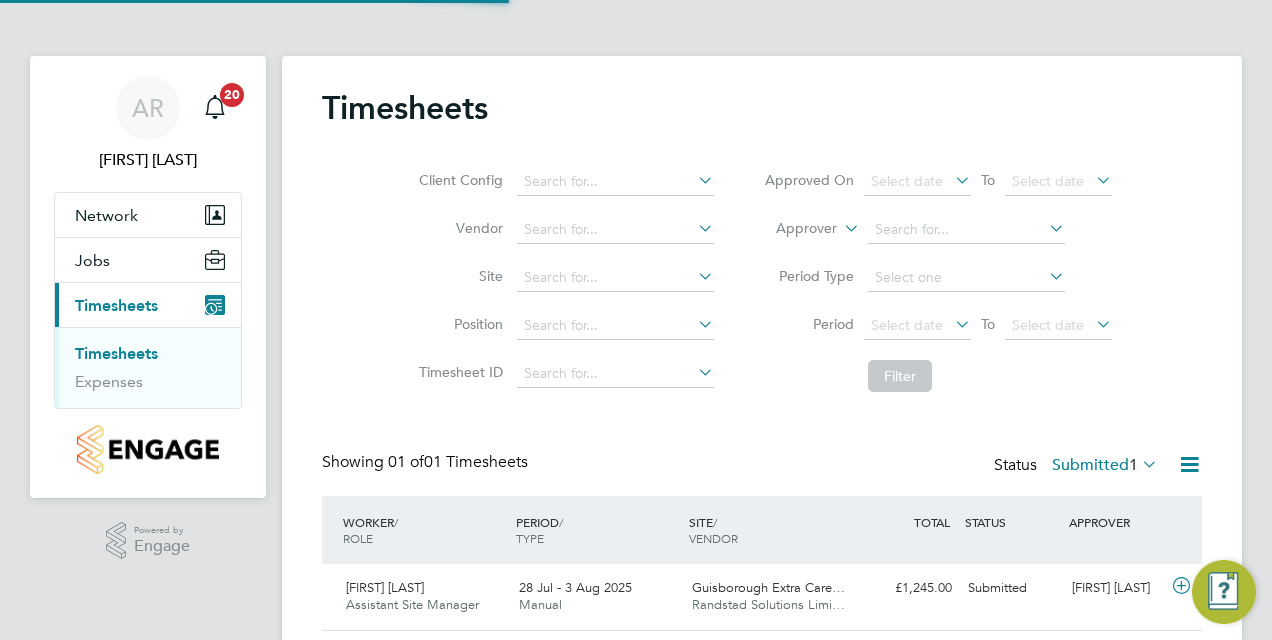 scroll, scrollTop: 10, scrollLeft: 10, axis: both 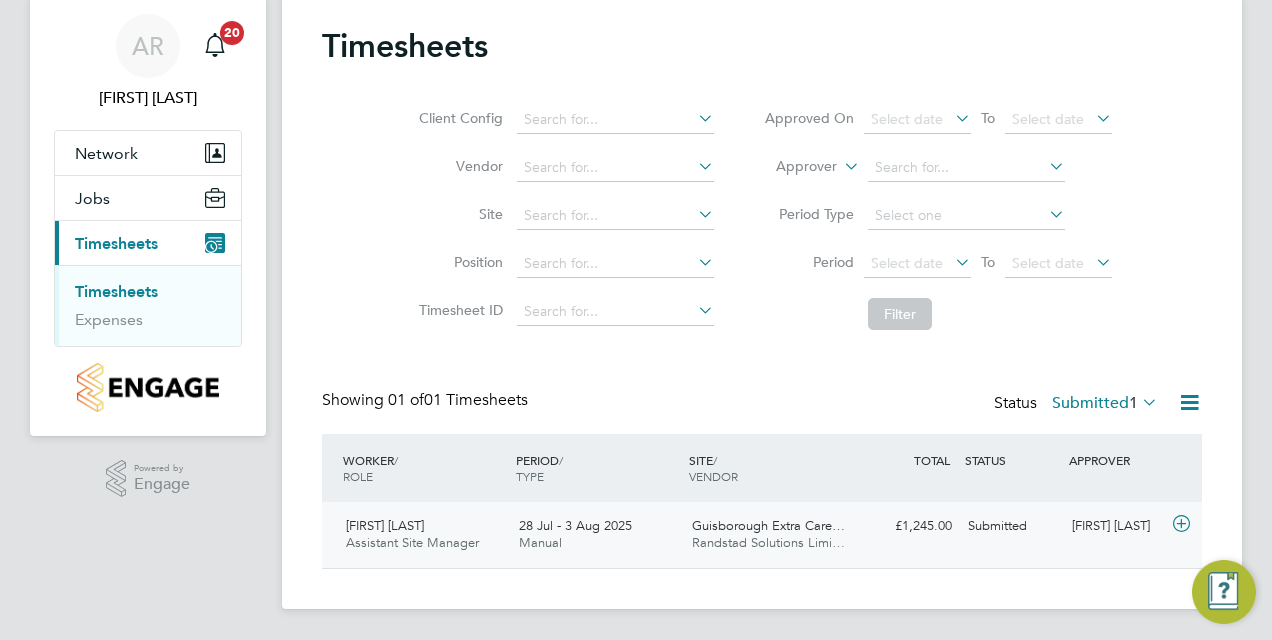 click on "Daniel Burdon Assistant Site Manager   28 Jul - 3 Aug 2025" 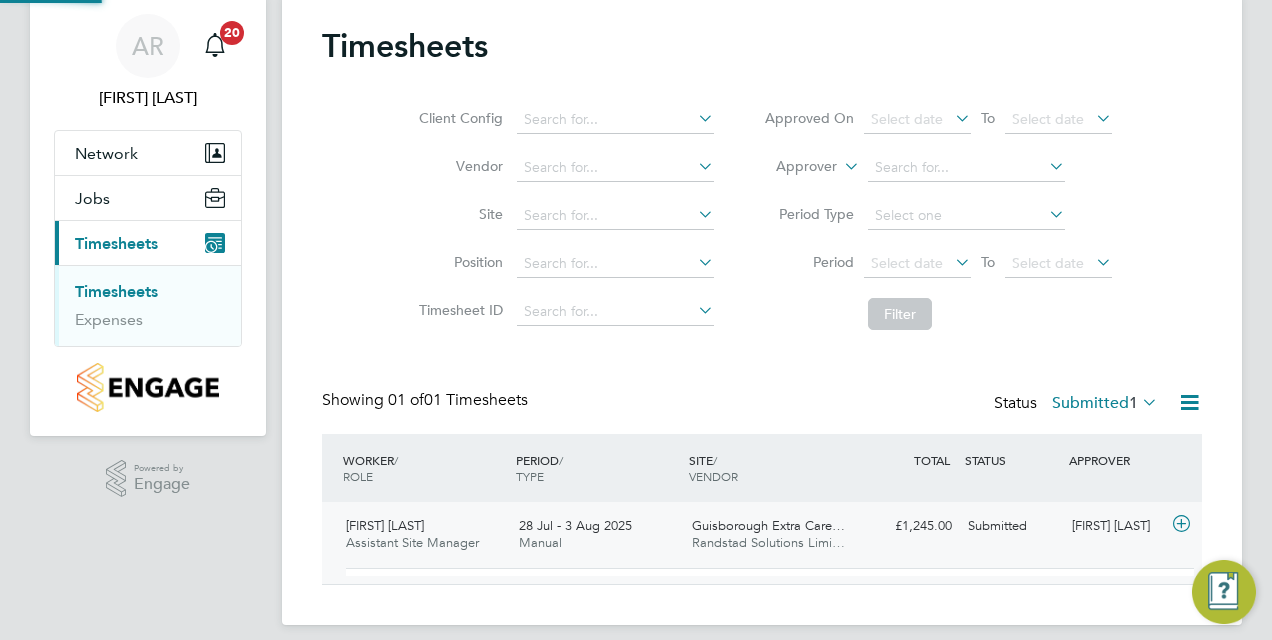 scroll, scrollTop: 10, scrollLeft: 10, axis: both 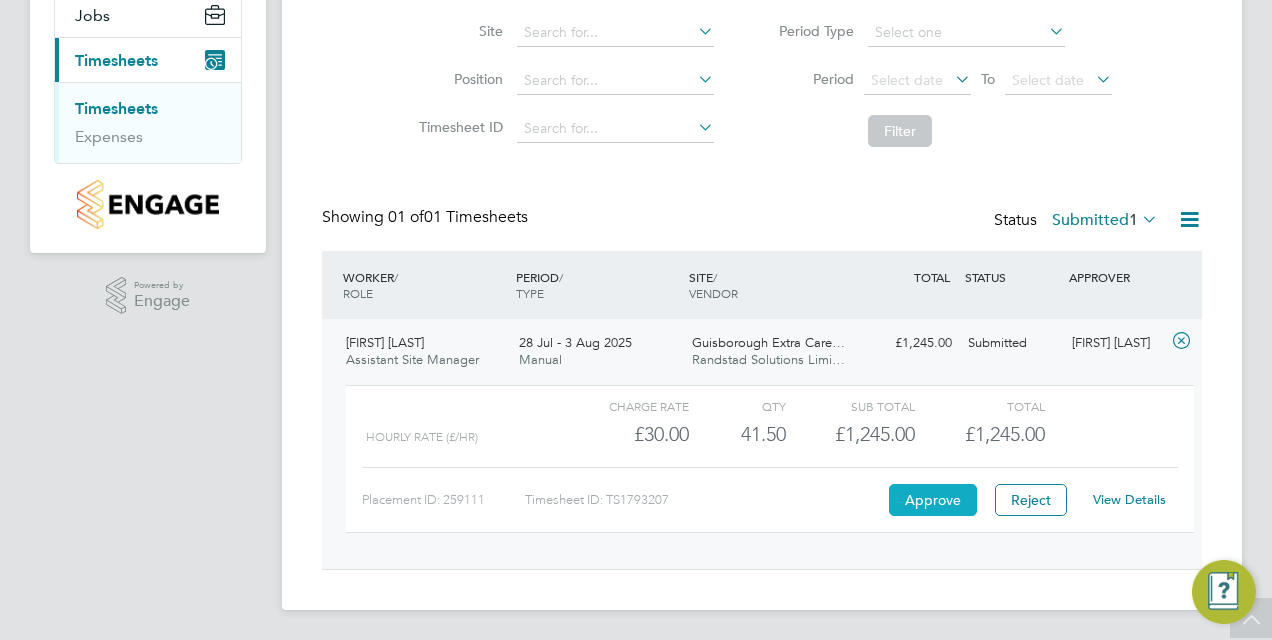 click on "Approve" 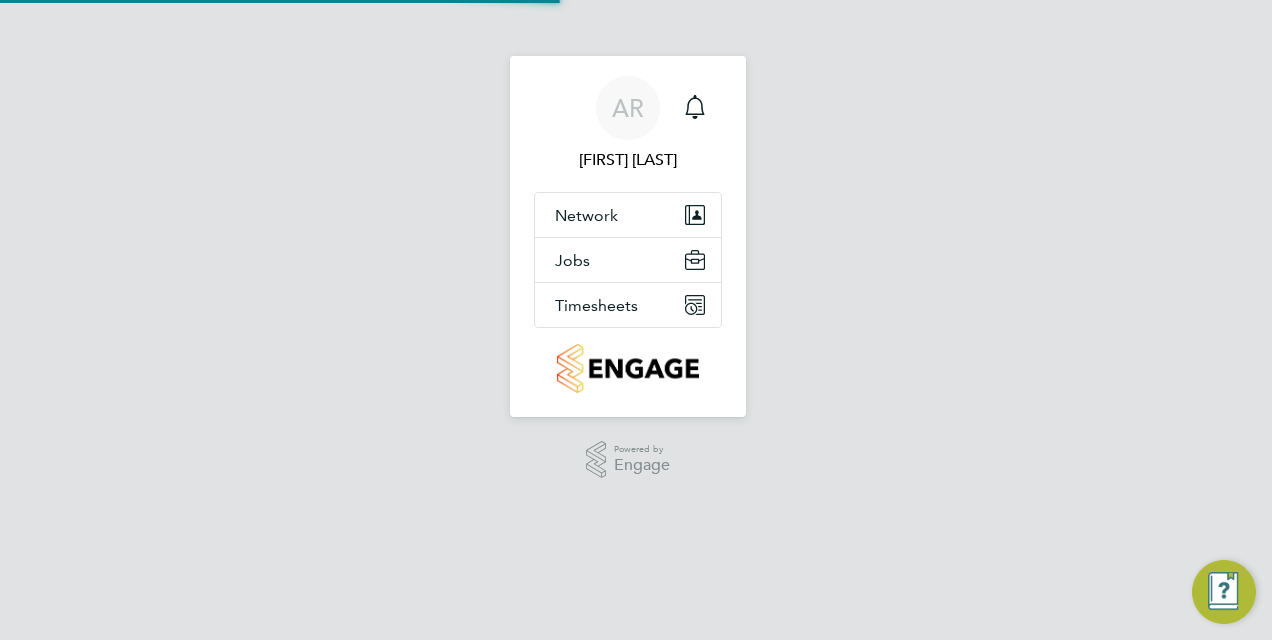 scroll, scrollTop: 0, scrollLeft: 0, axis: both 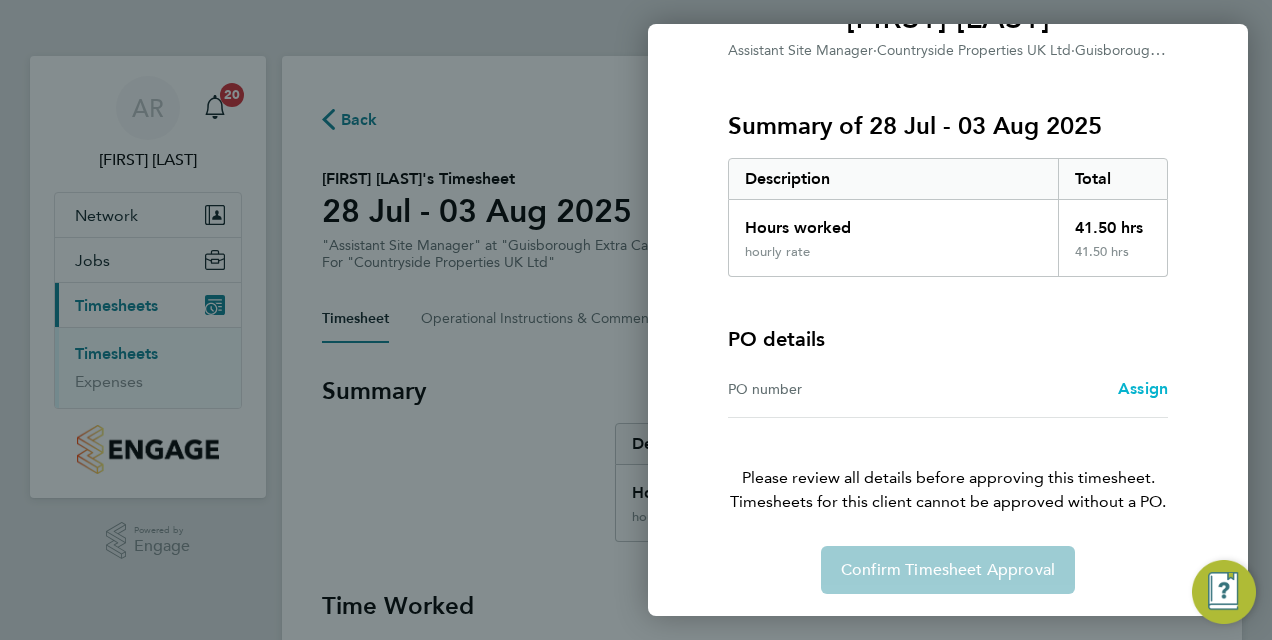 click on "Assign" at bounding box center [1143, 388] 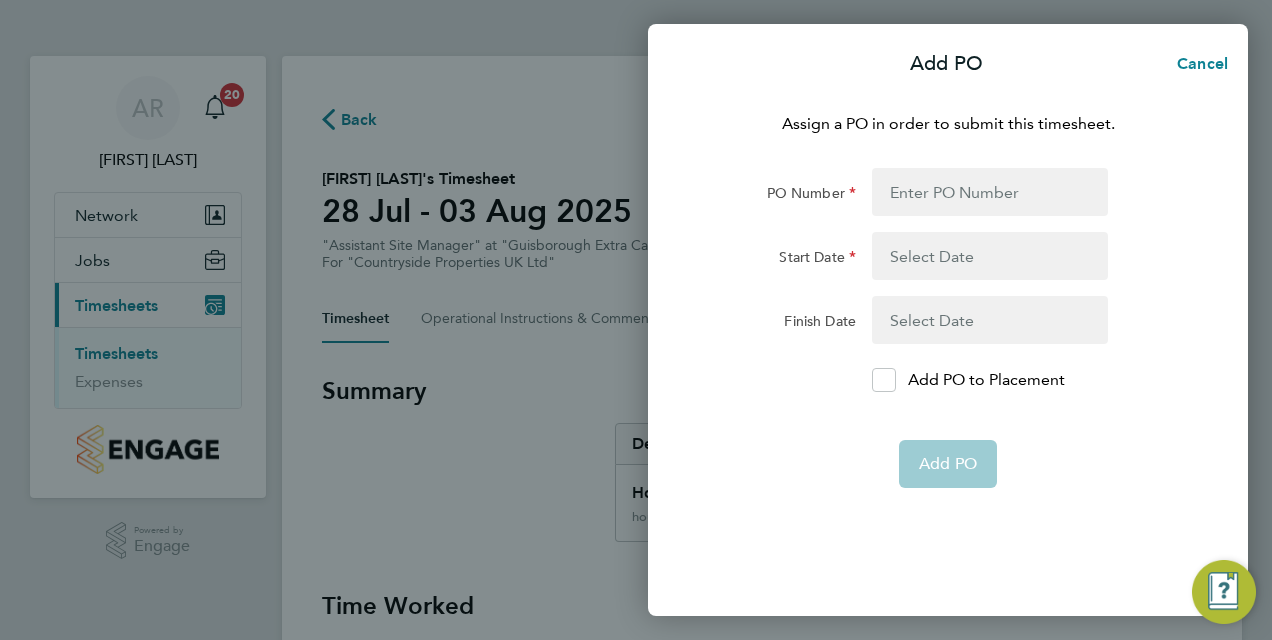 click 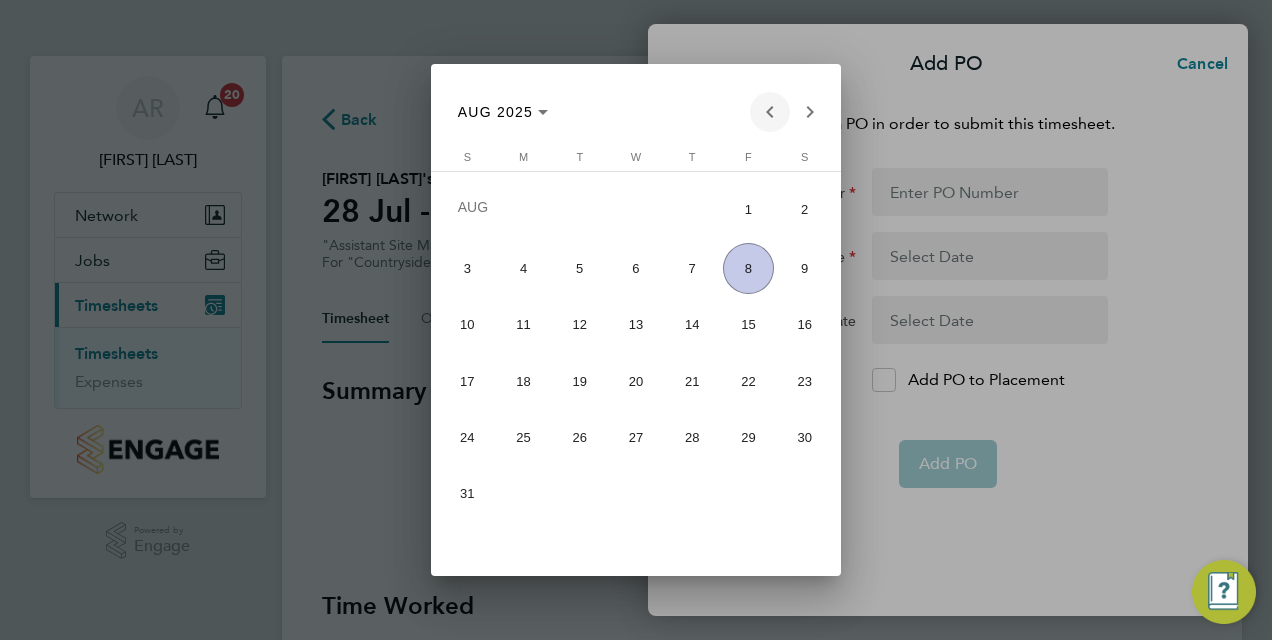 click at bounding box center (770, 112) 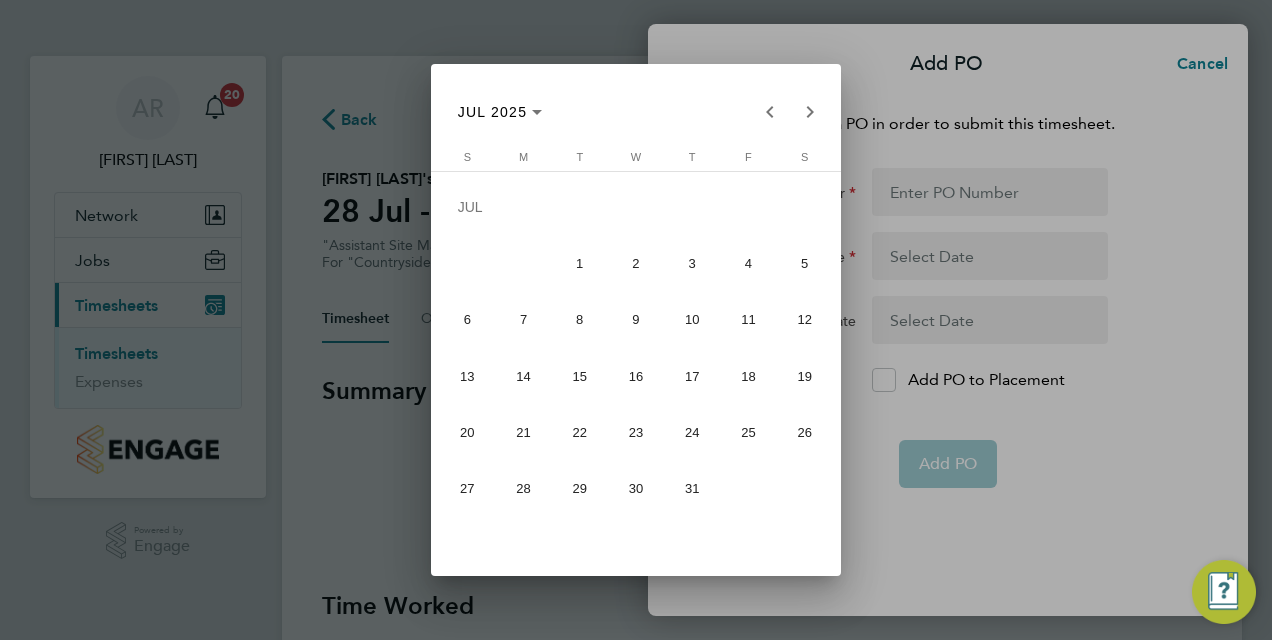 click on "31" at bounding box center [692, 488] 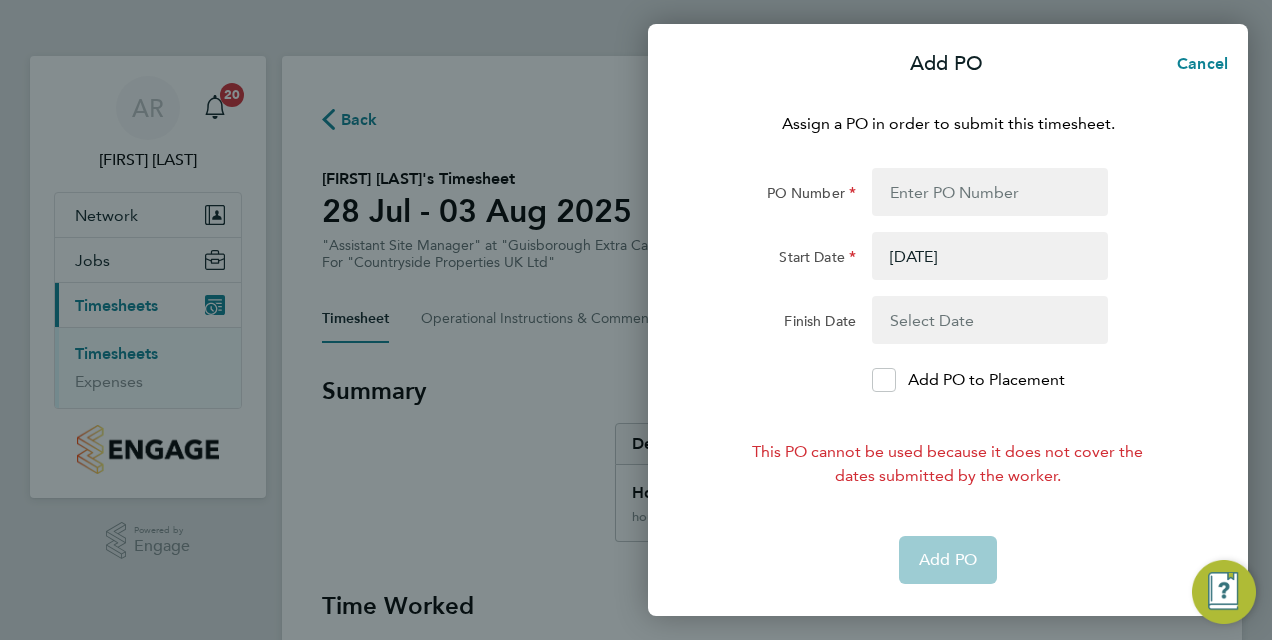 click 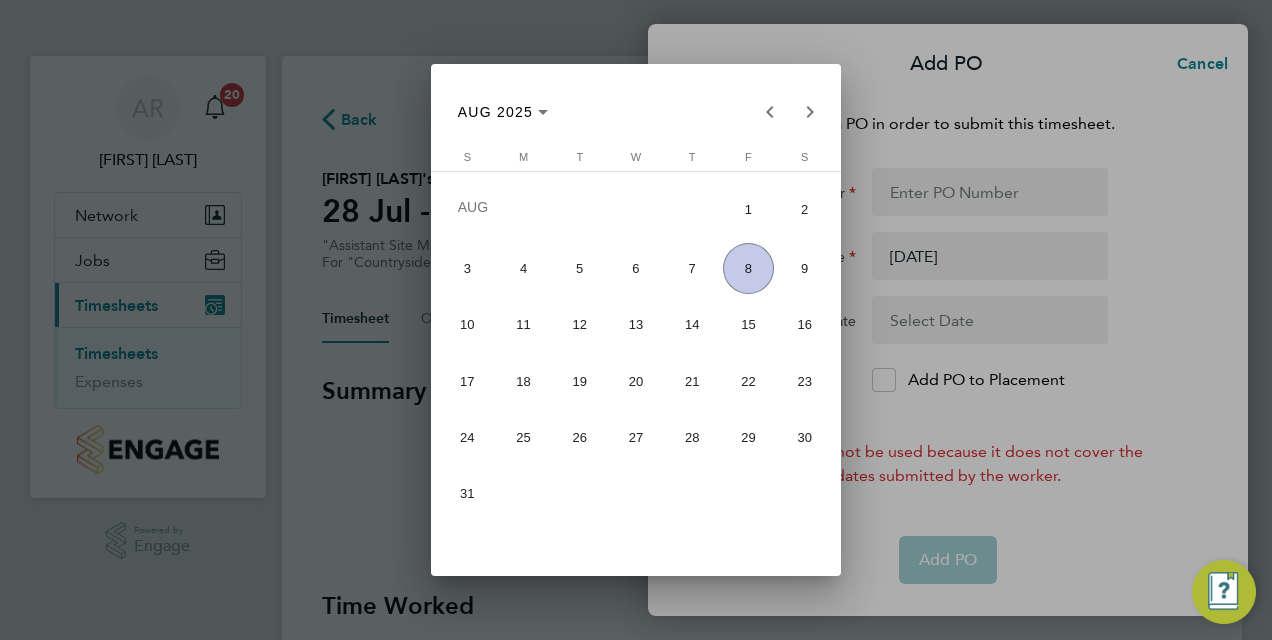 click on "22" at bounding box center [748, 381] 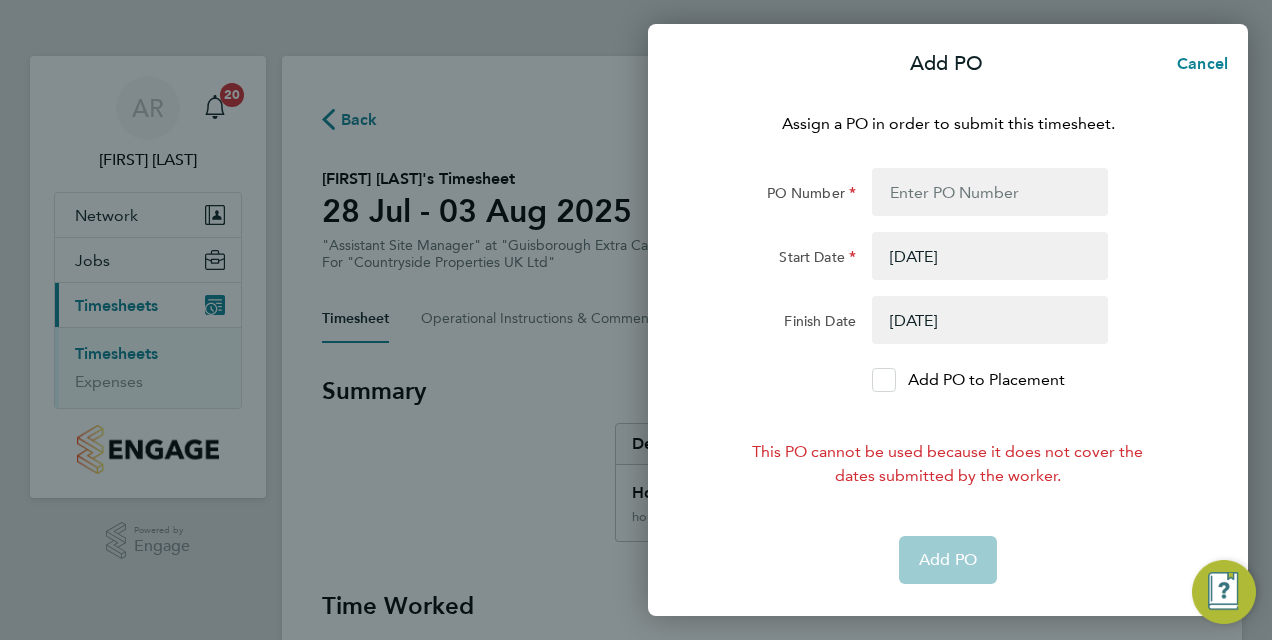 click 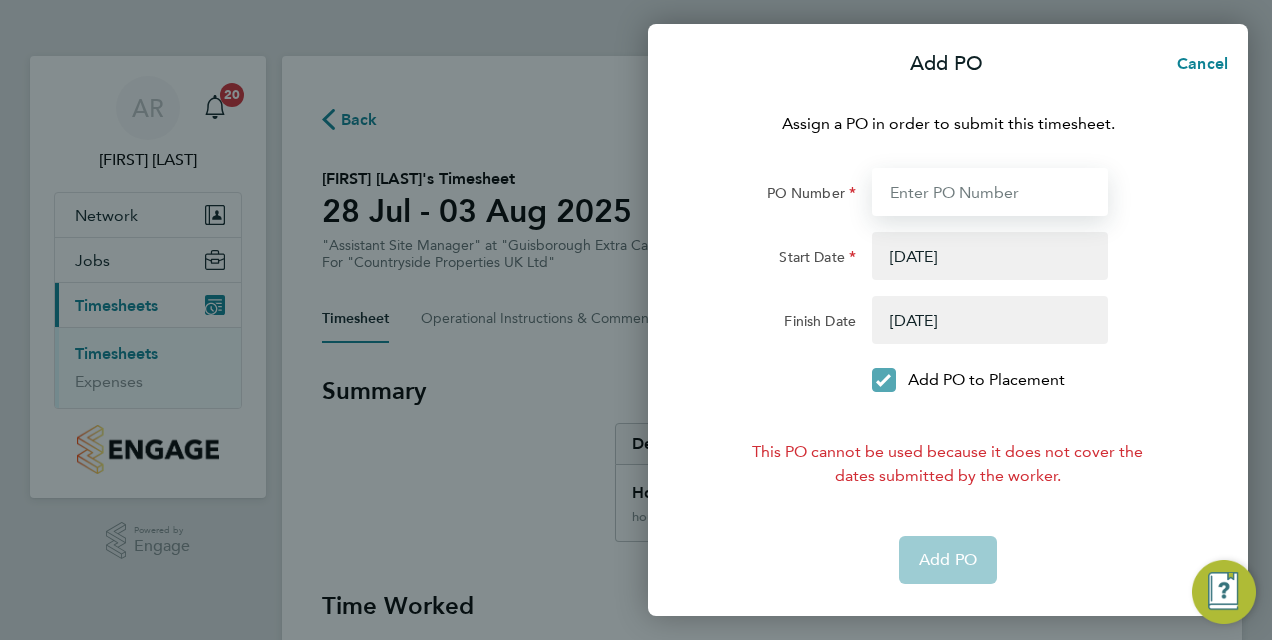 click on "PO Number" at bounding box center [990, 192] 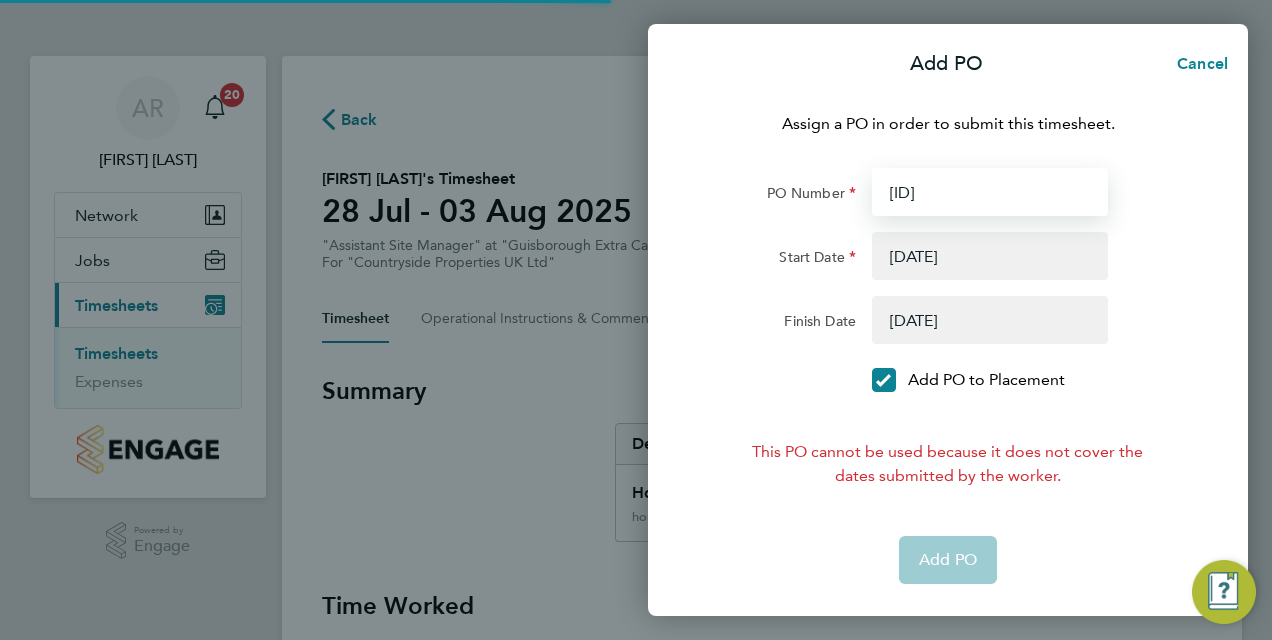 type on "M-NZ031-" 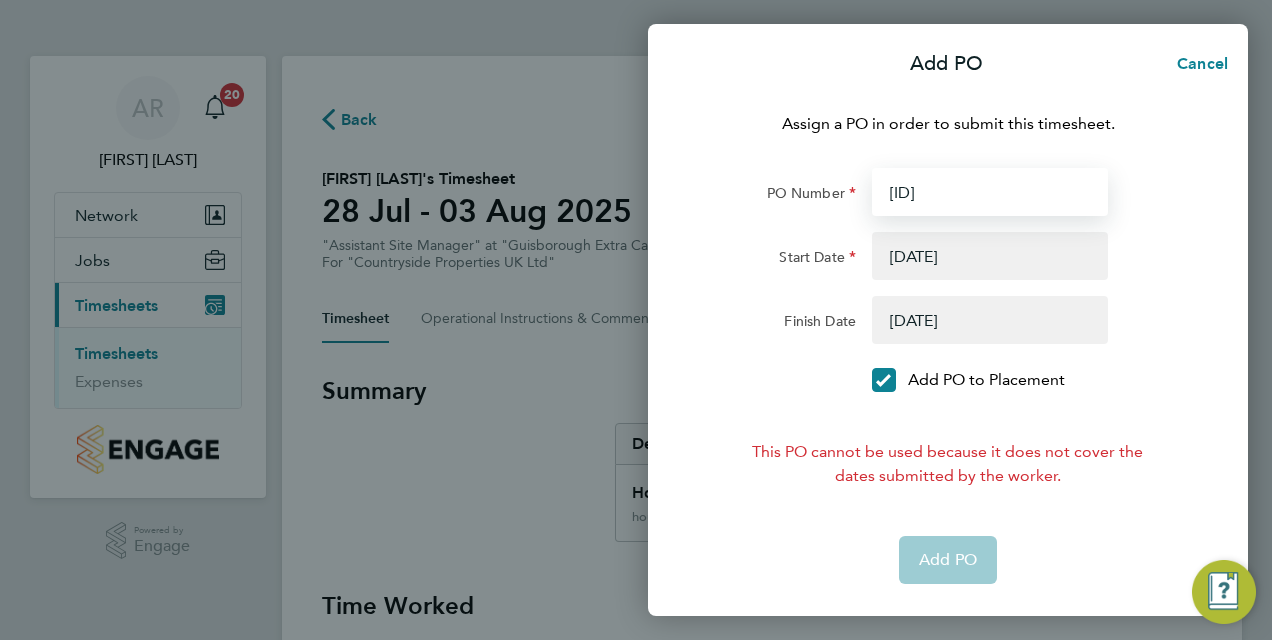type 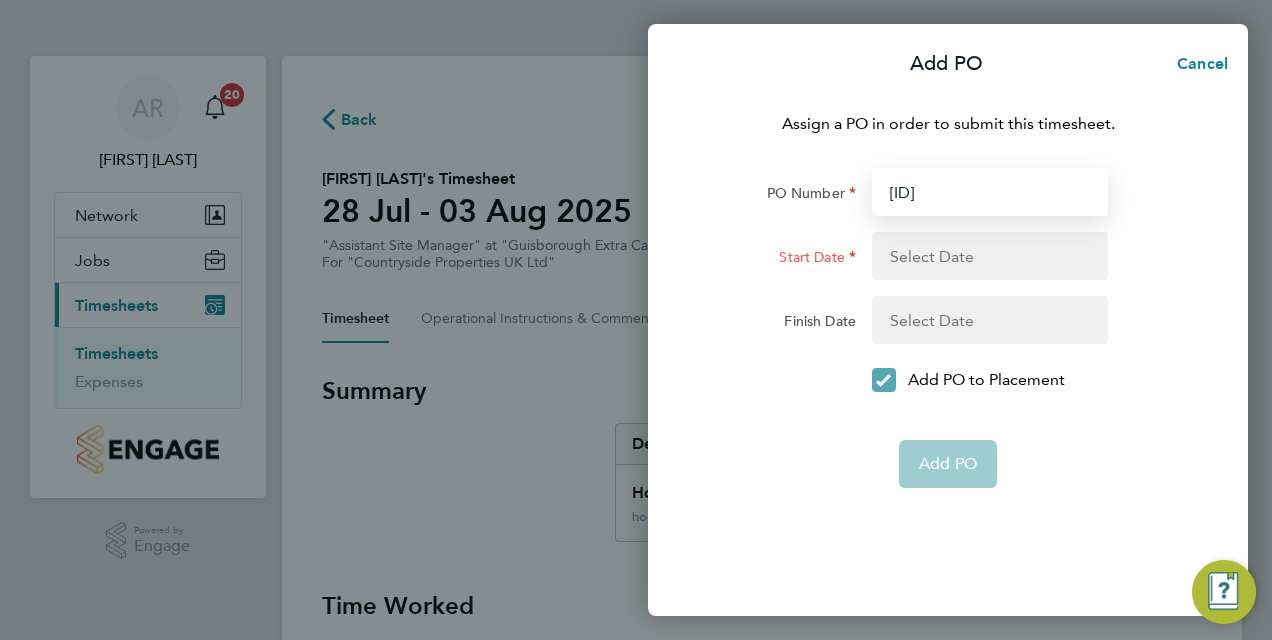 type on "M-NZ031-002" 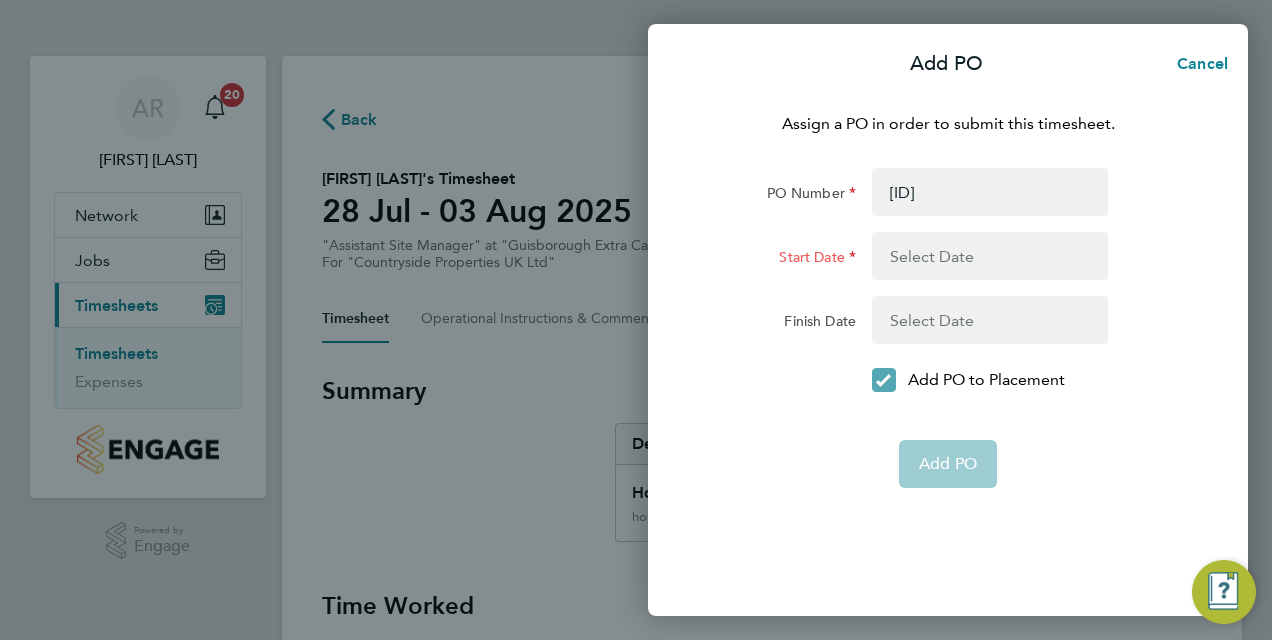 click 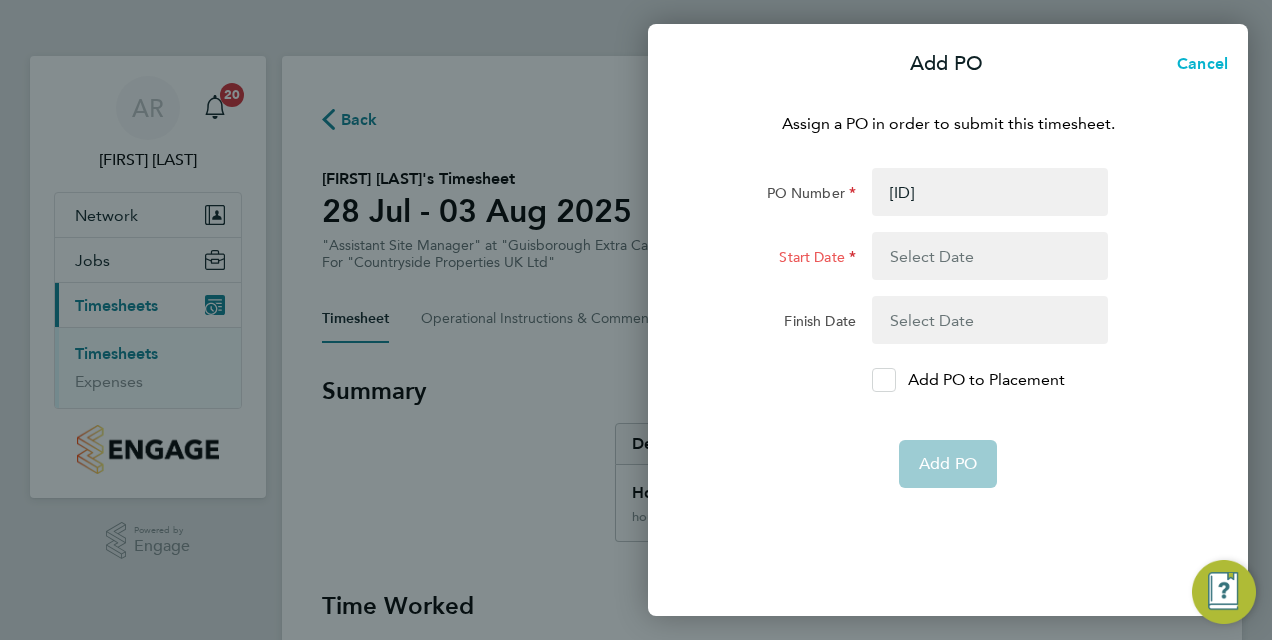 click on "Cancel" 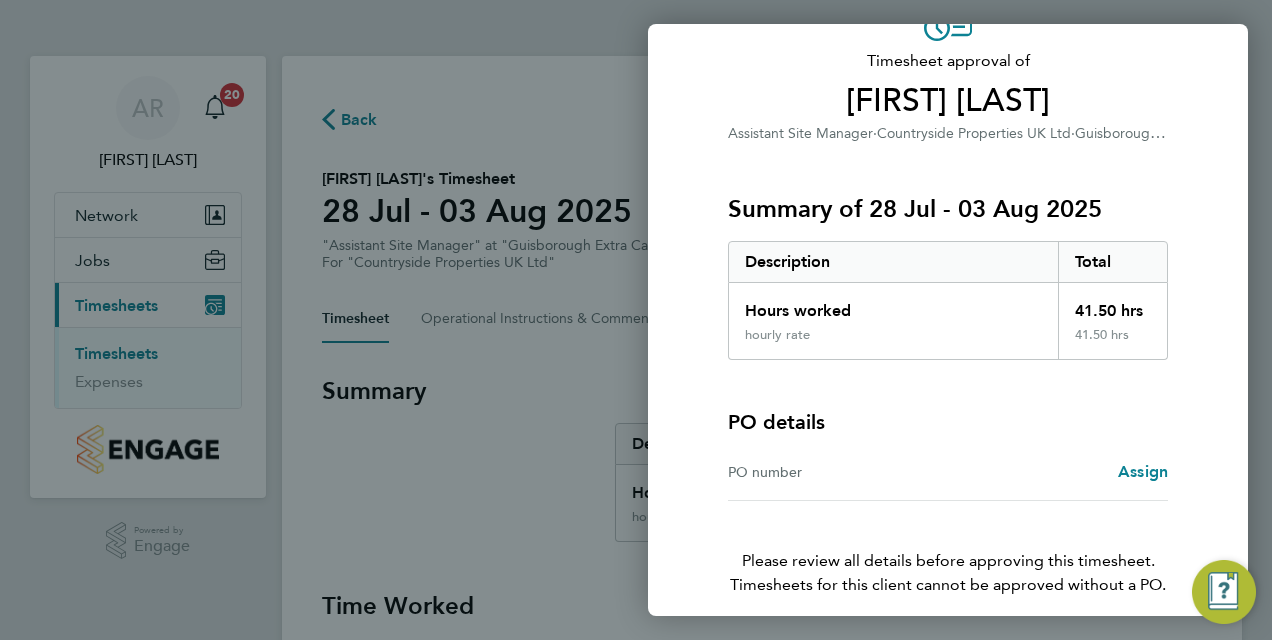 scroll, scrollTop: 202, scrollLeft: 0, axis: vertical 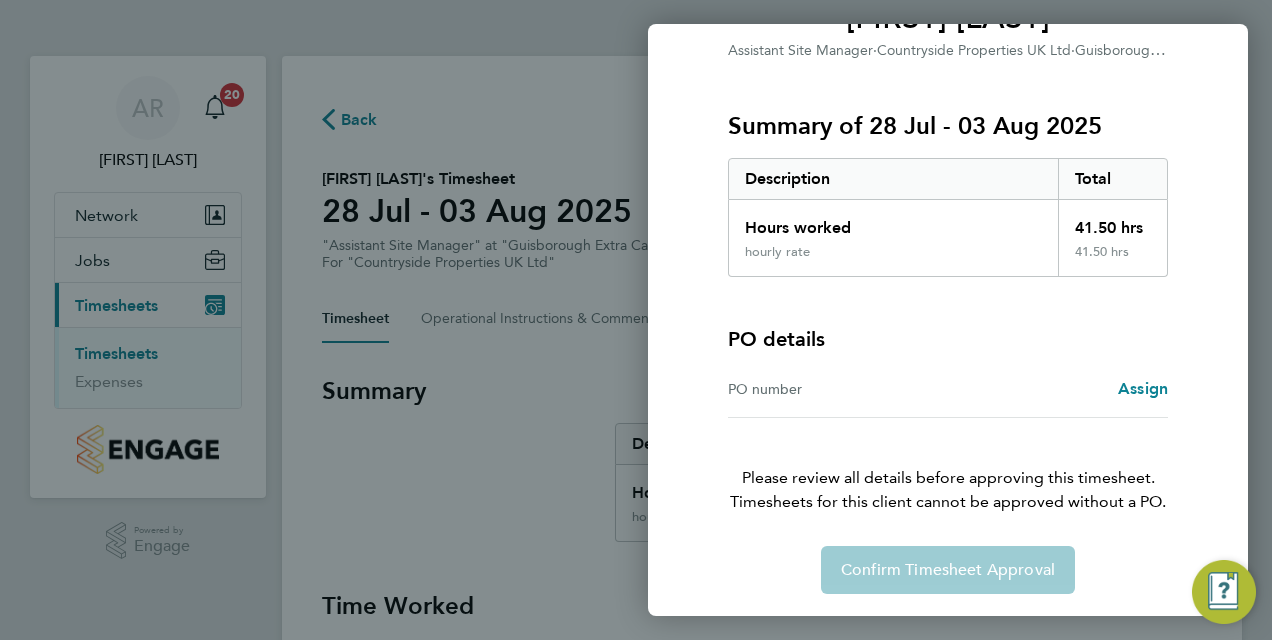click on "Back
Timesheet approval of   Daniel Burdon   Assistant Site Manager   ·   Countryside Properties UK Ltd   ·   Guisborough Extra Care (Housing 21)   Summary of 28 Jul - 03 Aug 2025   Description   Total   Hours worked   41.50 hrs   hourly rate   41.50 hrs  PO details  PO number   Assign   Please review all details before approving this timesheet.   Timesheets for this client cannot be approved without a PO.   Confirm Timesheet Approval" 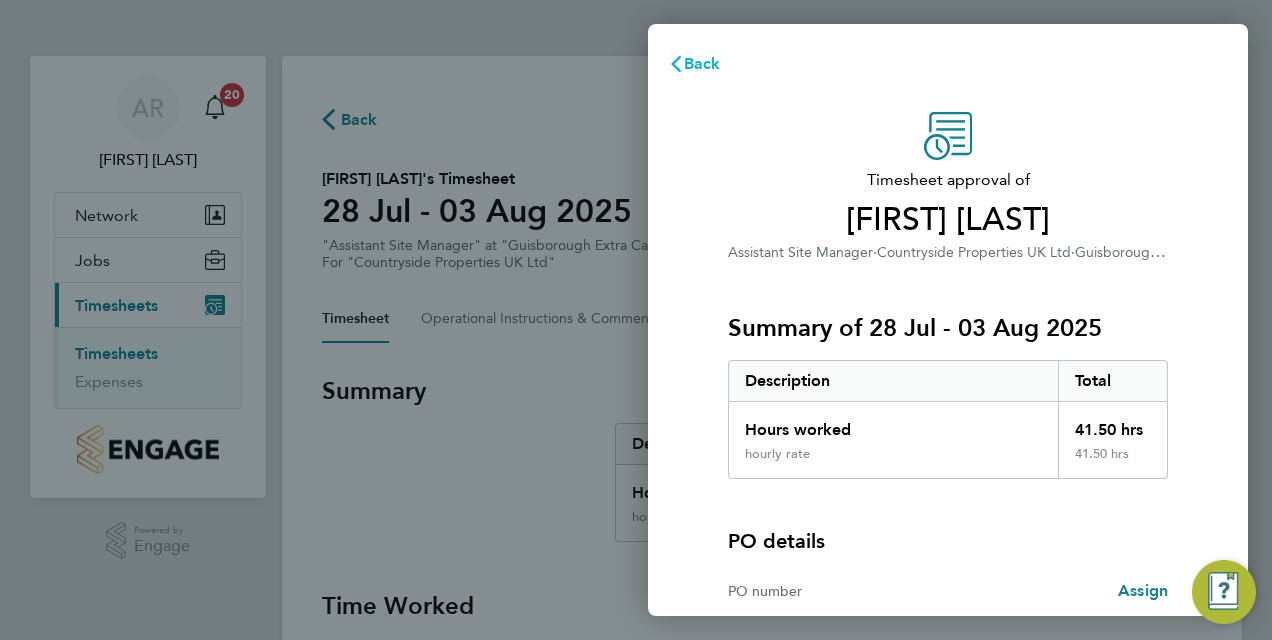 click on "Back" 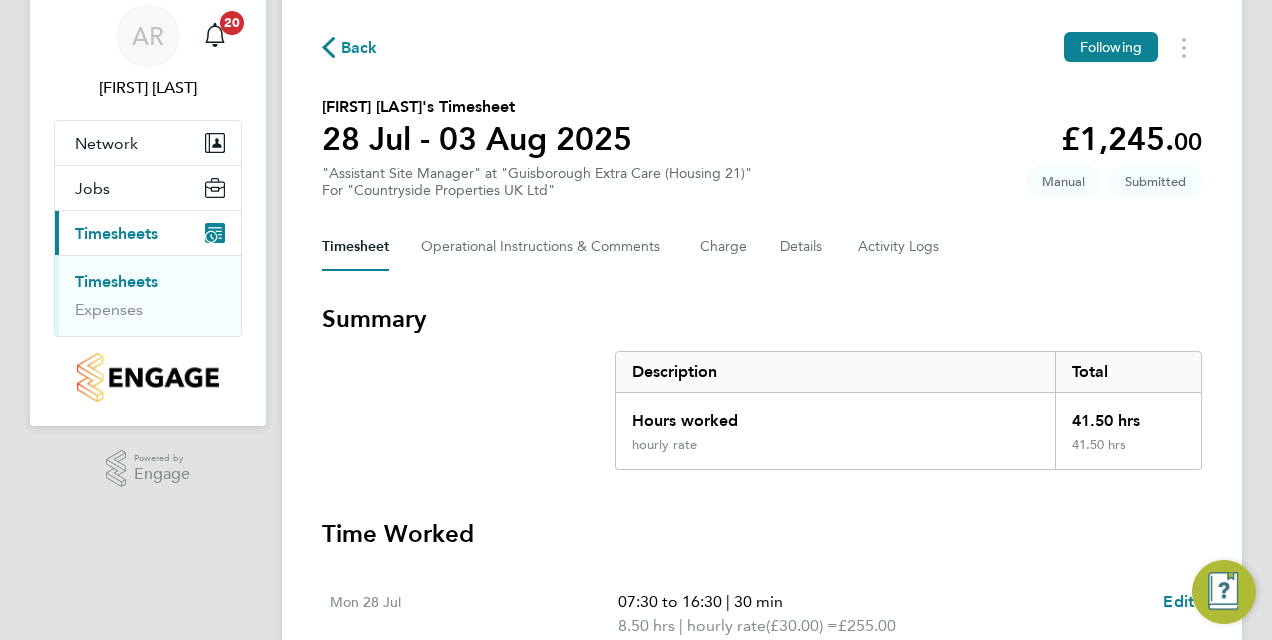 scroll, scrollTop: 0, scrollLeft: 0, axis: both 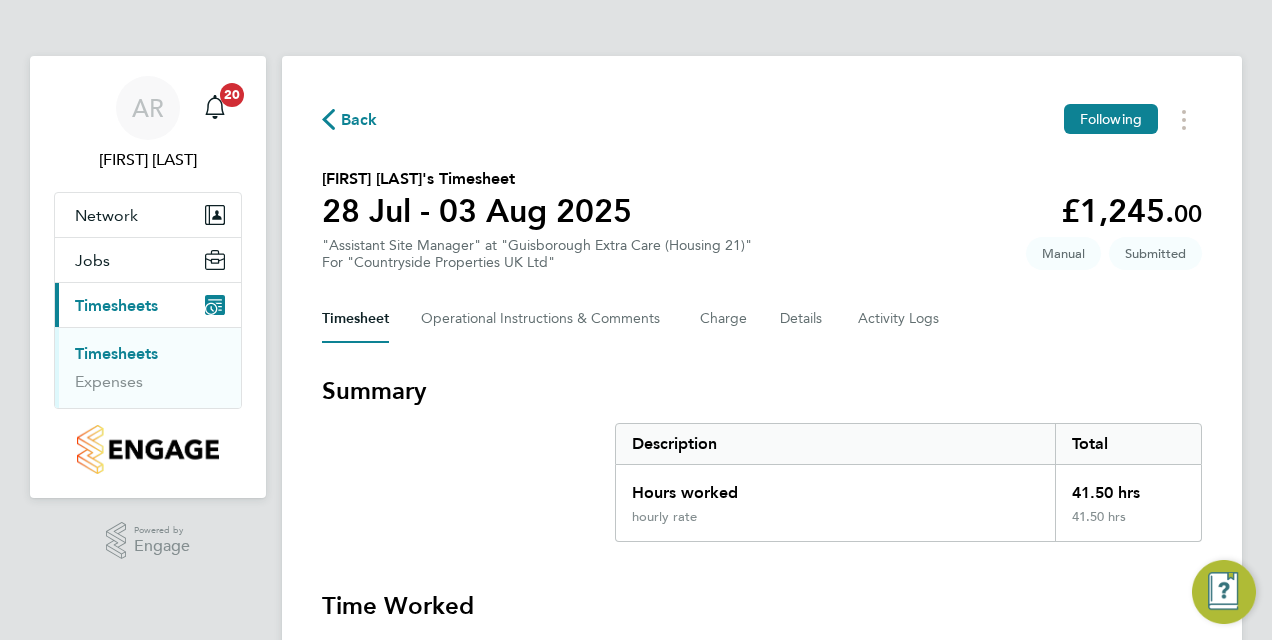 click on "Timesheets" at bounding box center [116, 353] 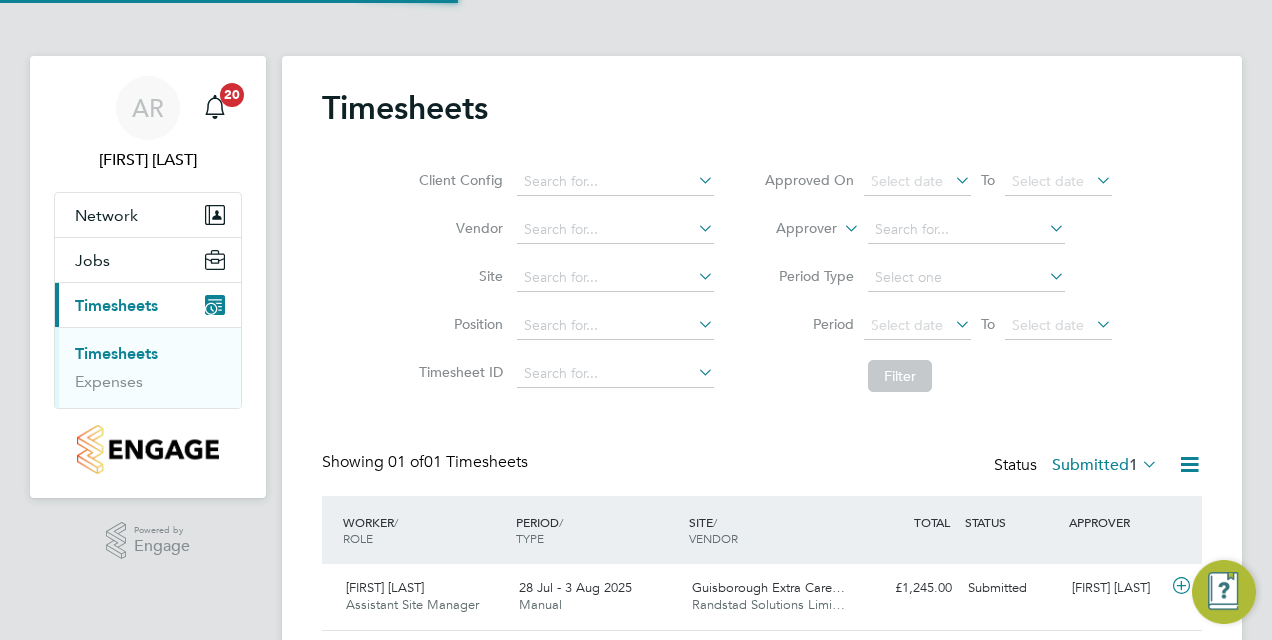 scroll, scrollTop: 10, scrollLeft: 10, axis: both 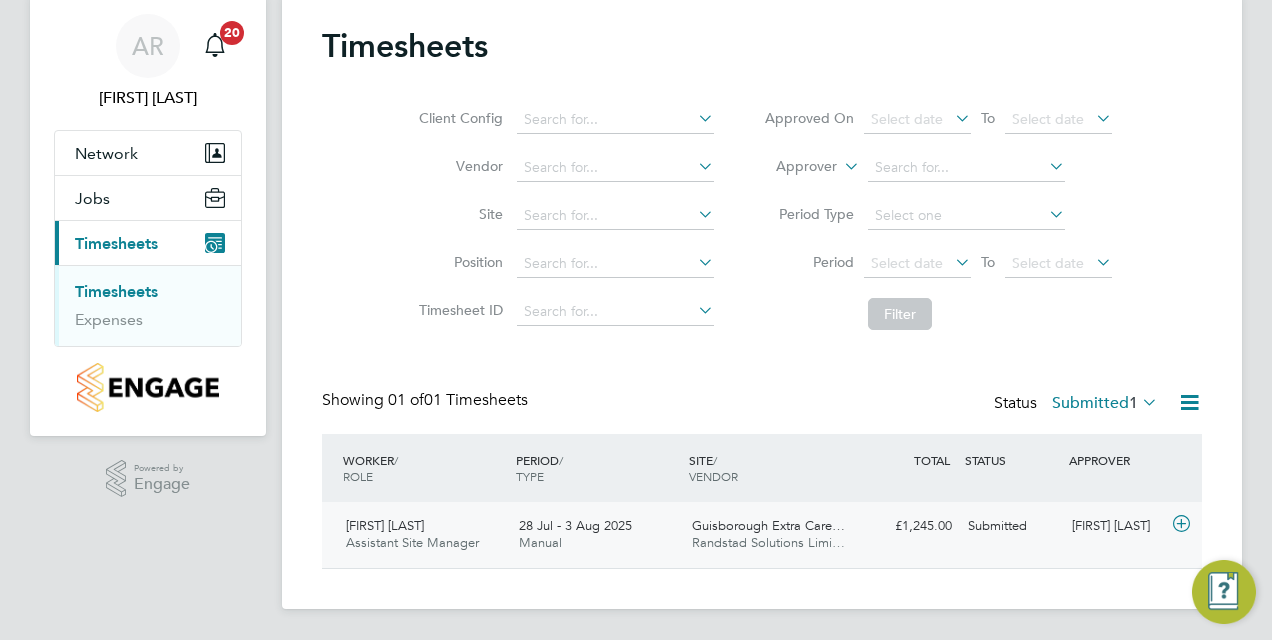 click on "Daniel Burdon Assistant Site Manager   28 Jul - 3 Aug 2025" 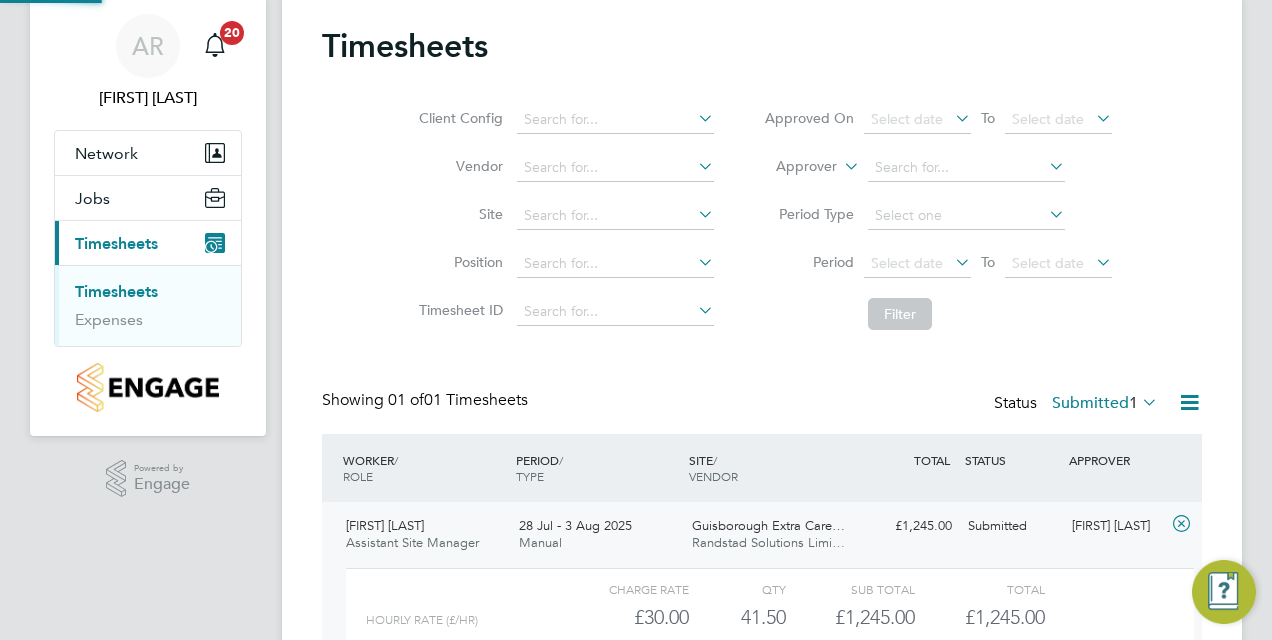 scroll, scrollTop: 10, scrollLeft: 10, axis: both 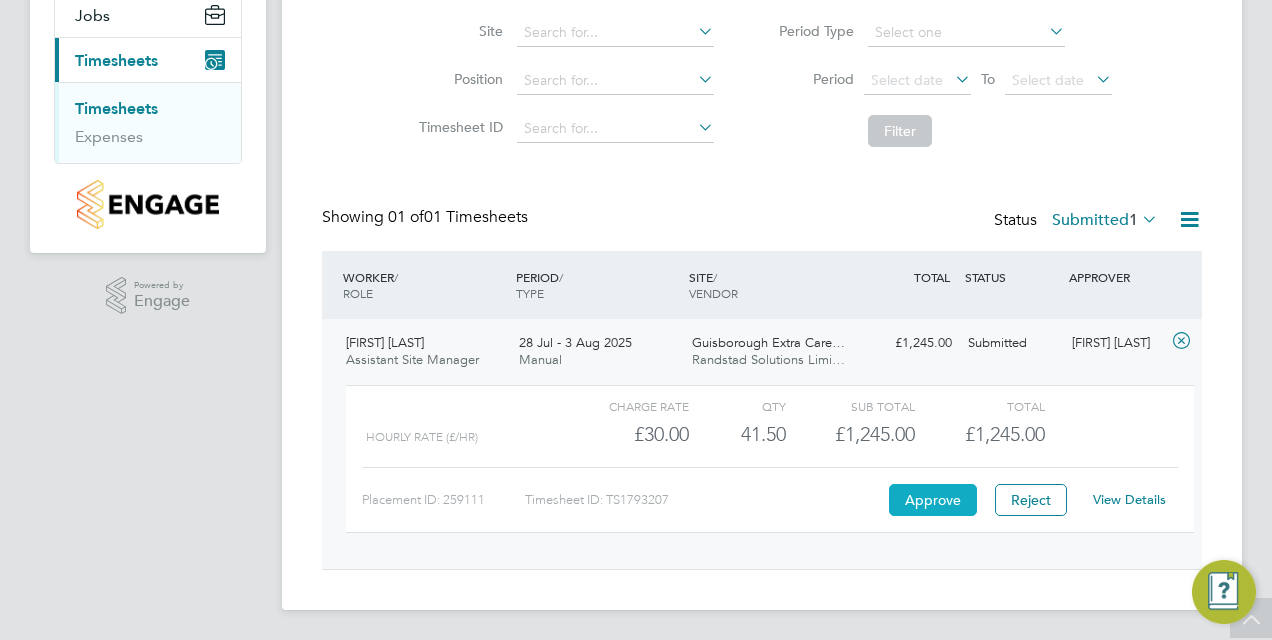 click on "Approve" 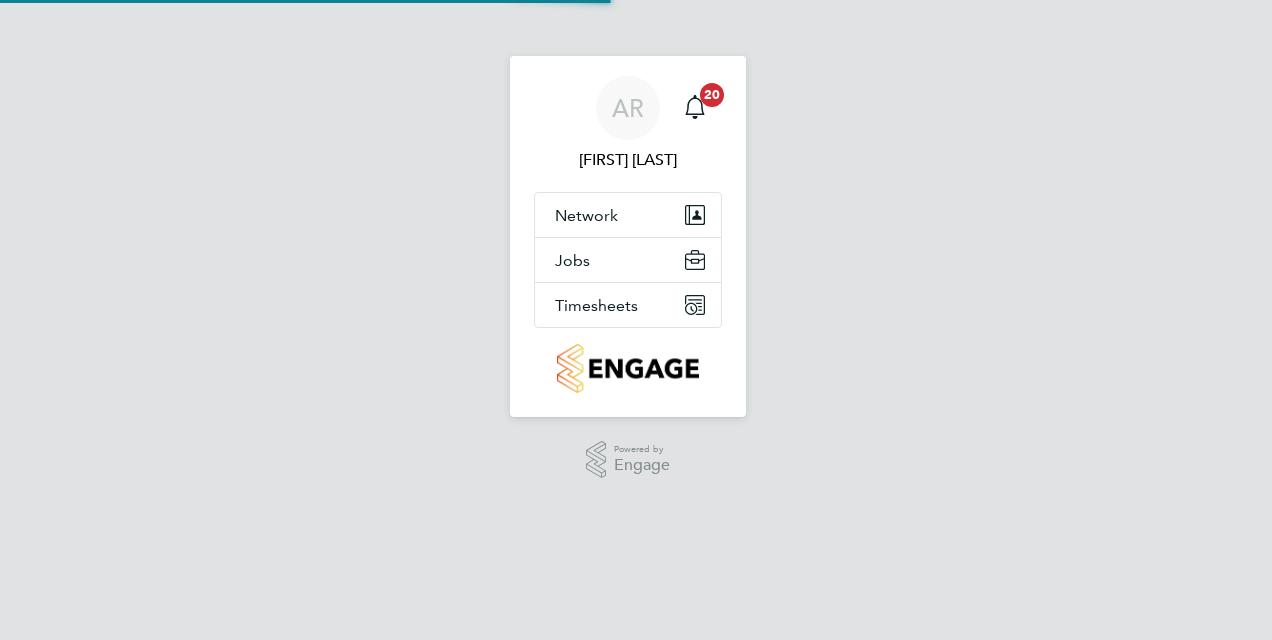 scroll, scrollTop: 0, scrollLeft: 0, axis: both 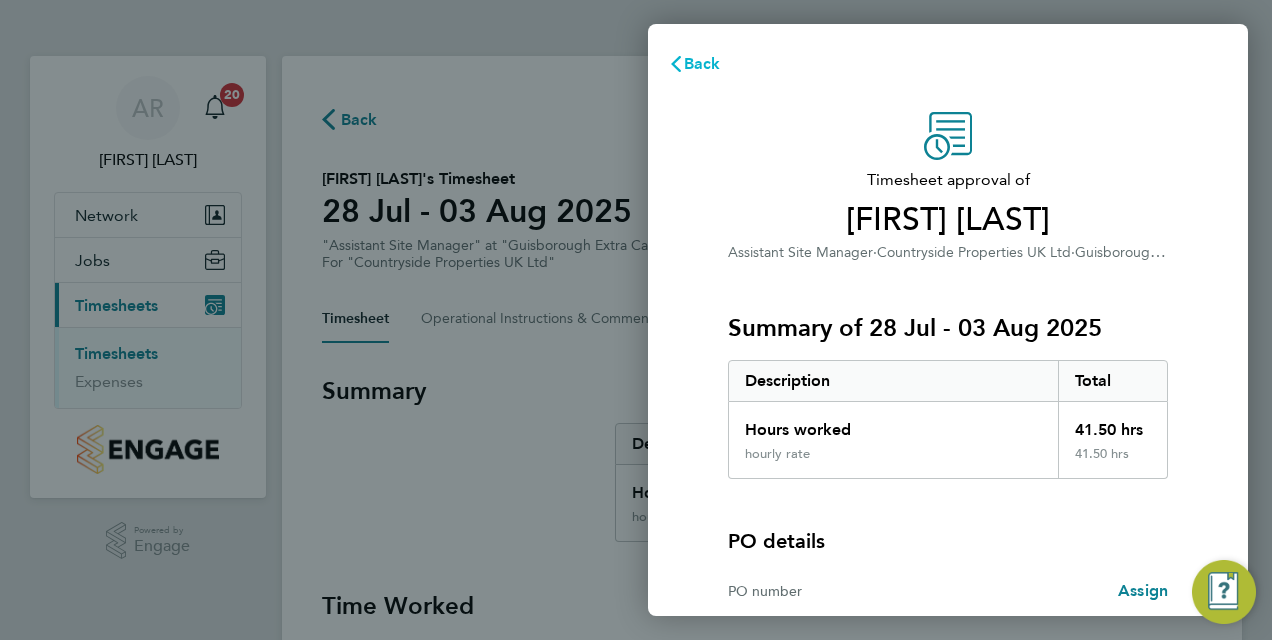 click on "Back" 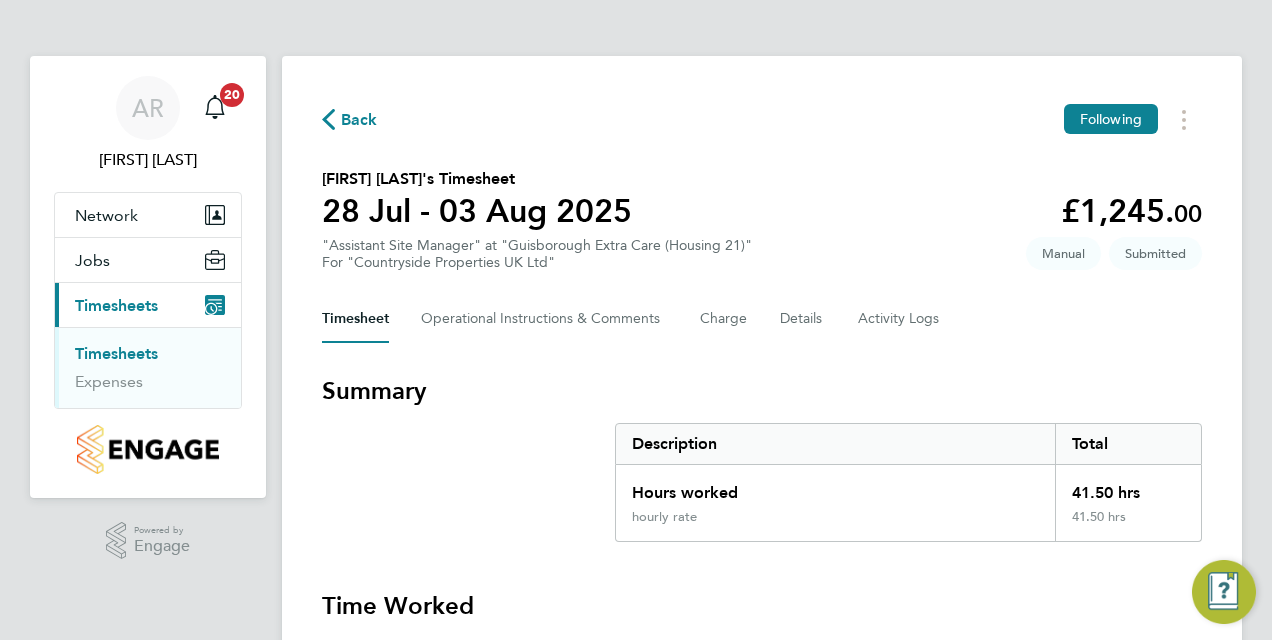 click on "Back  Following" 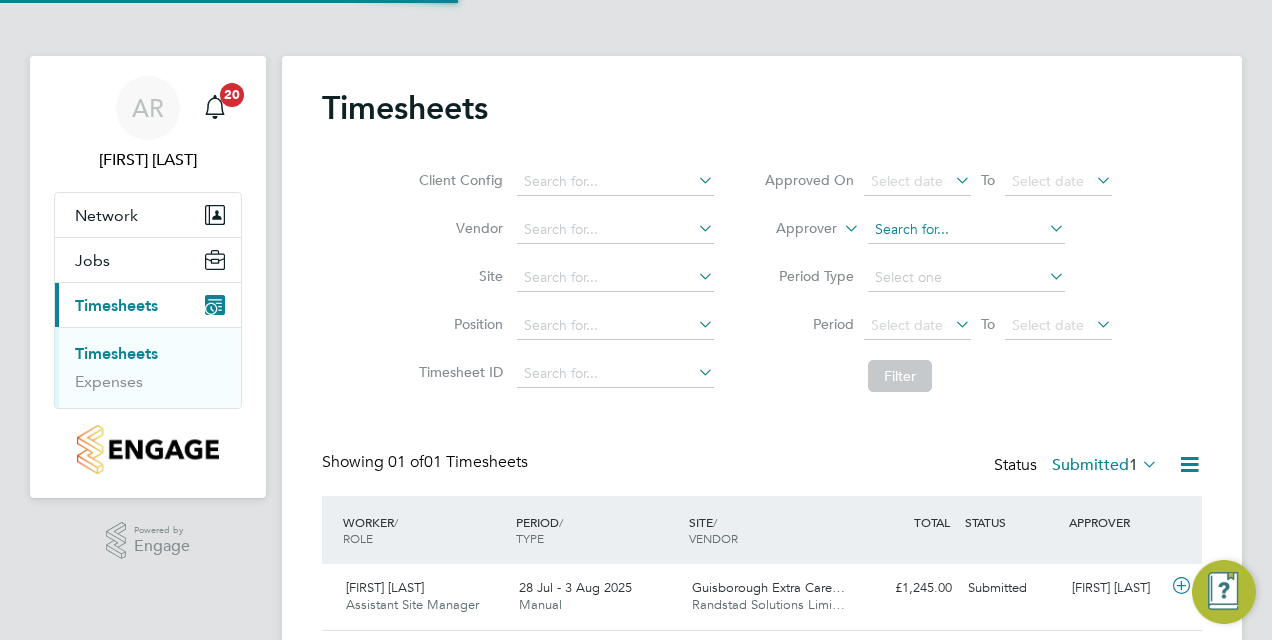 scroll, scrollTop: 10, scrollLeft: 10, axis: both 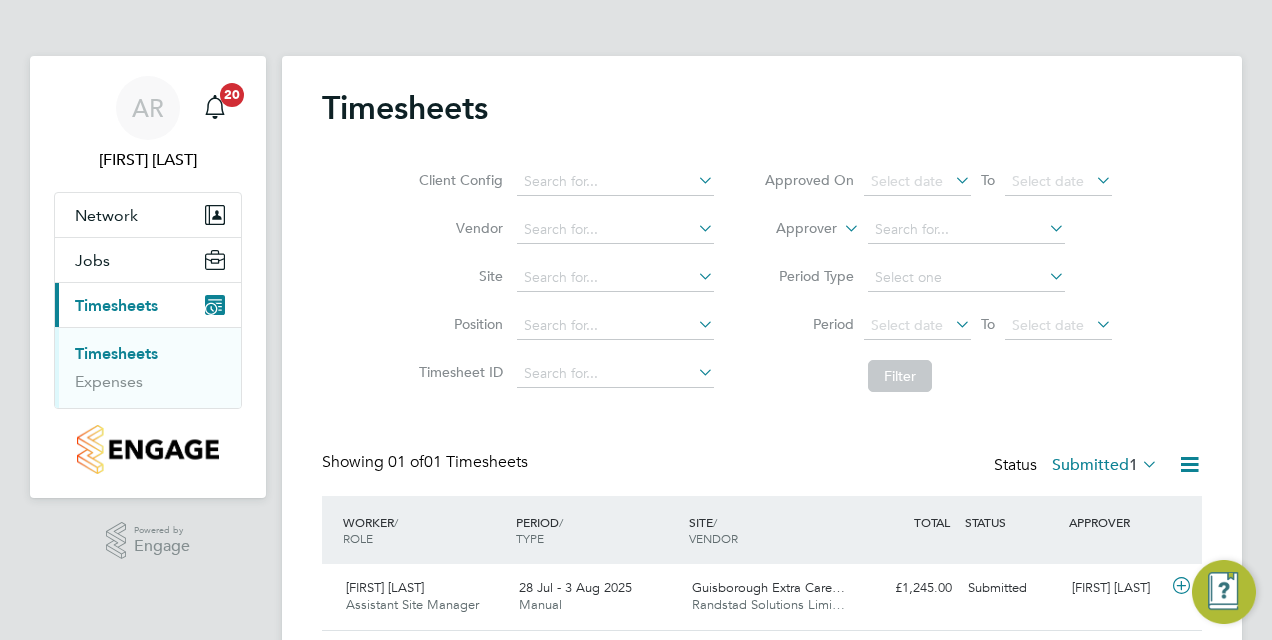 click on "Timesheets" at bounding box center [116, 353] 